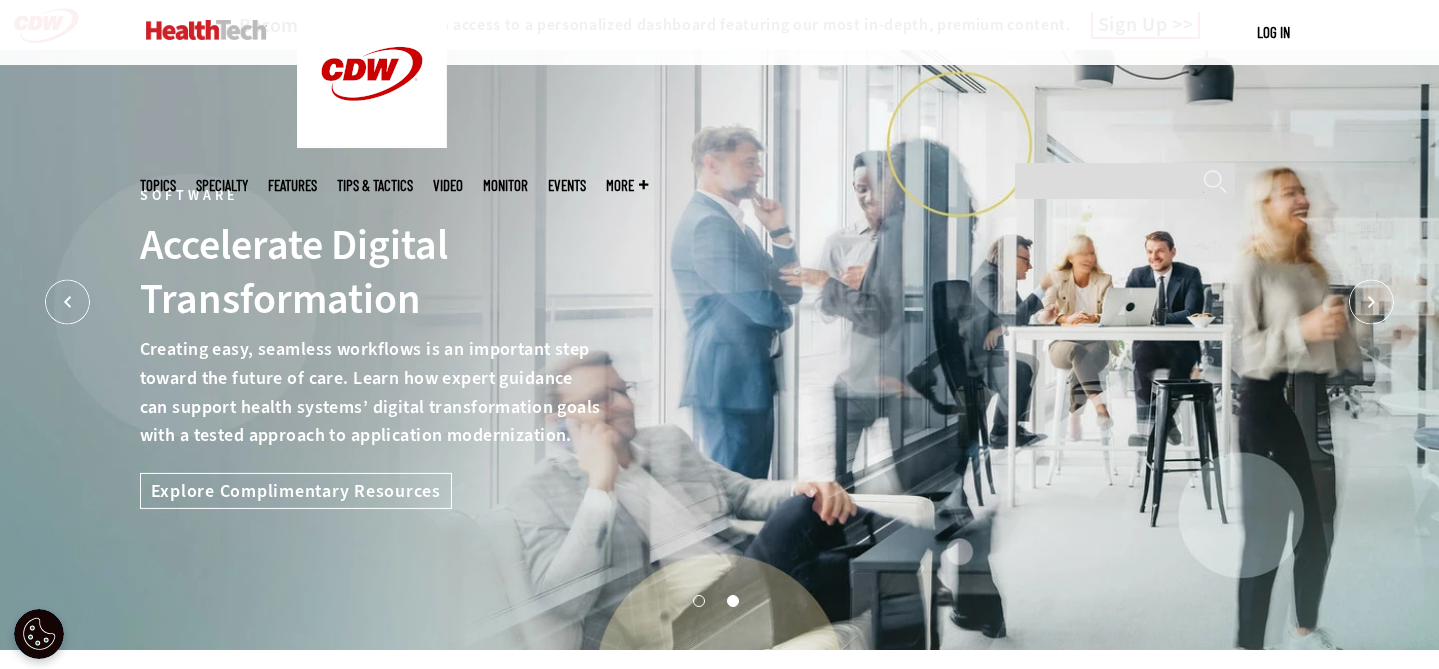 scroll, scrollTop: 1700, scrollLeft: 0, axis: vertical 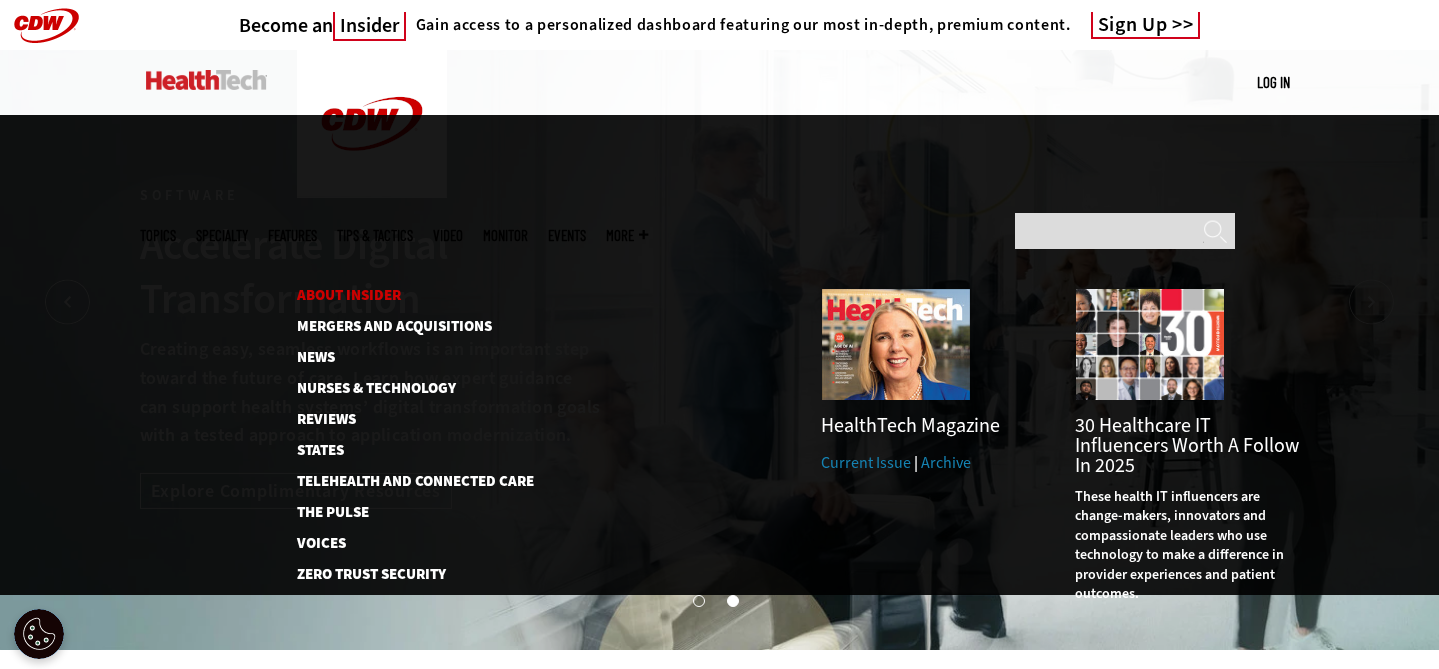 click on "About Insider" at bounding box center (404, 295) 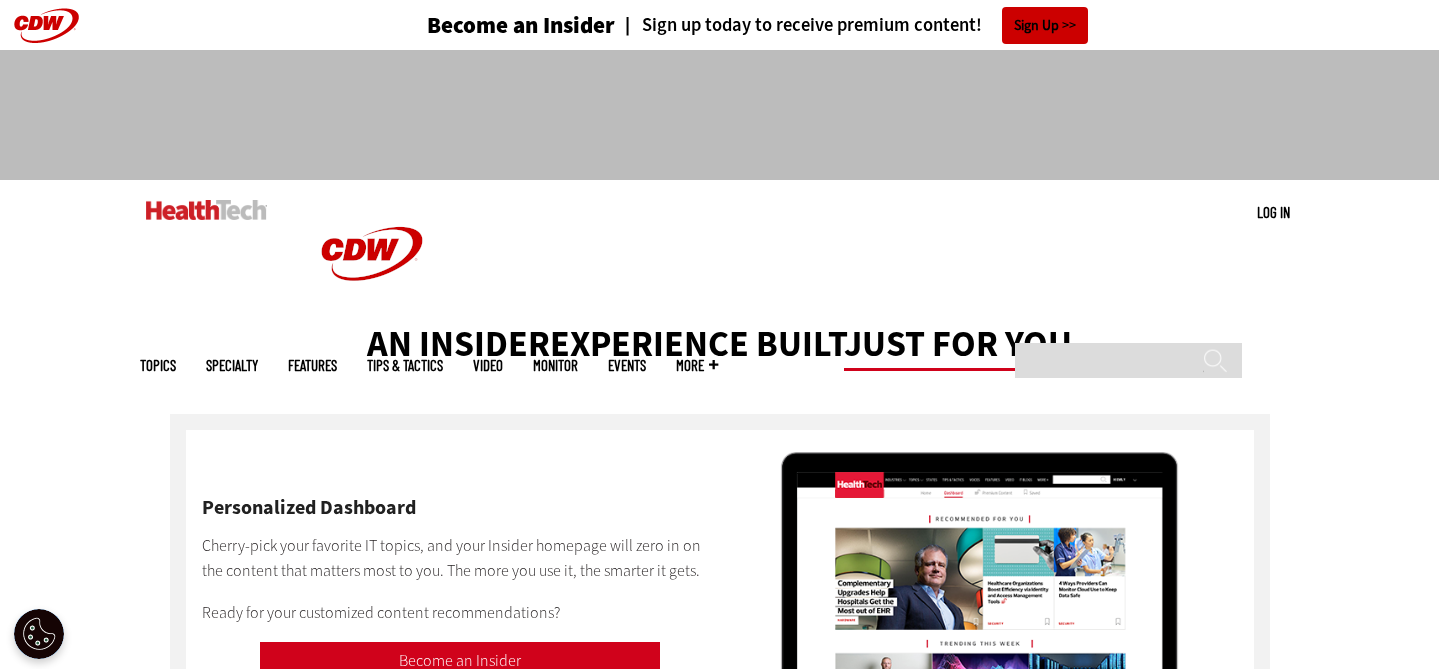 scroll, scrollTop: 0, scrollLeft: 0, axis: both 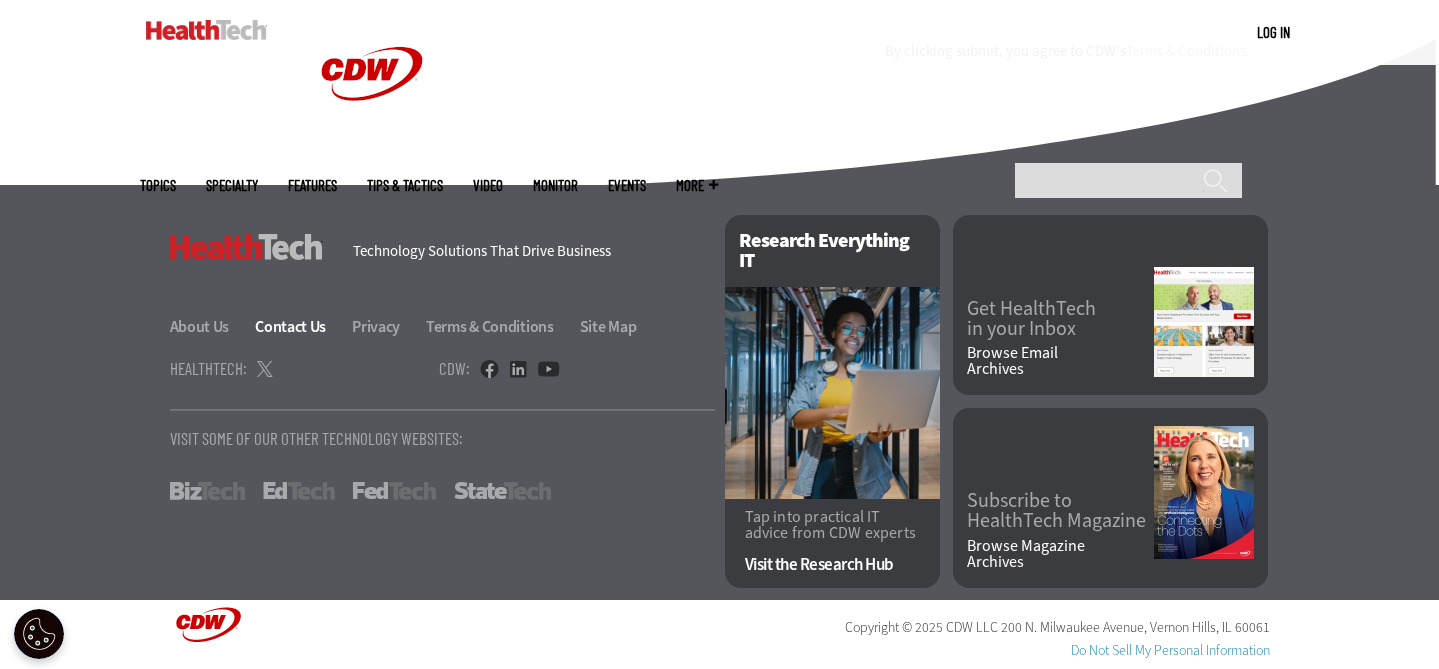 click on "Contact Us" at bounding box center [302, 326] 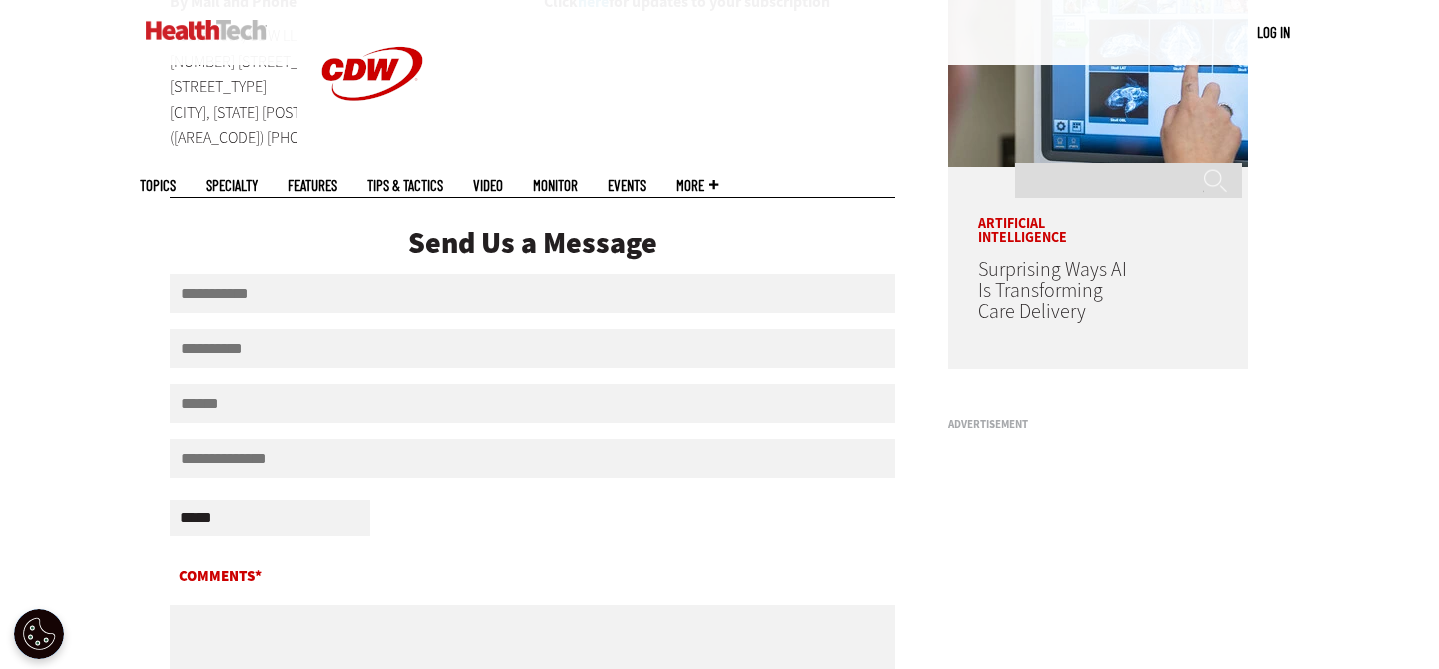 scroll, scrollTop: 0, scrollLeft: 0, axis: both 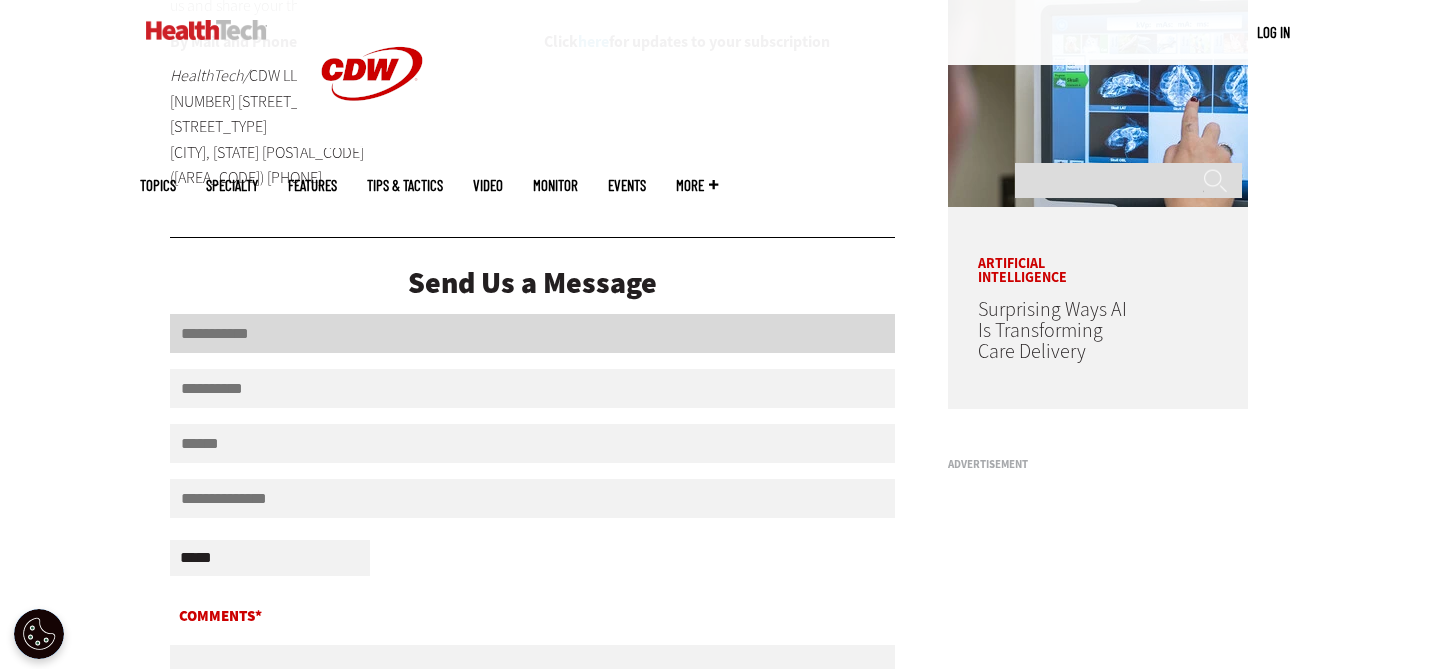 click on "First Name" at bounding box center [533, 333] 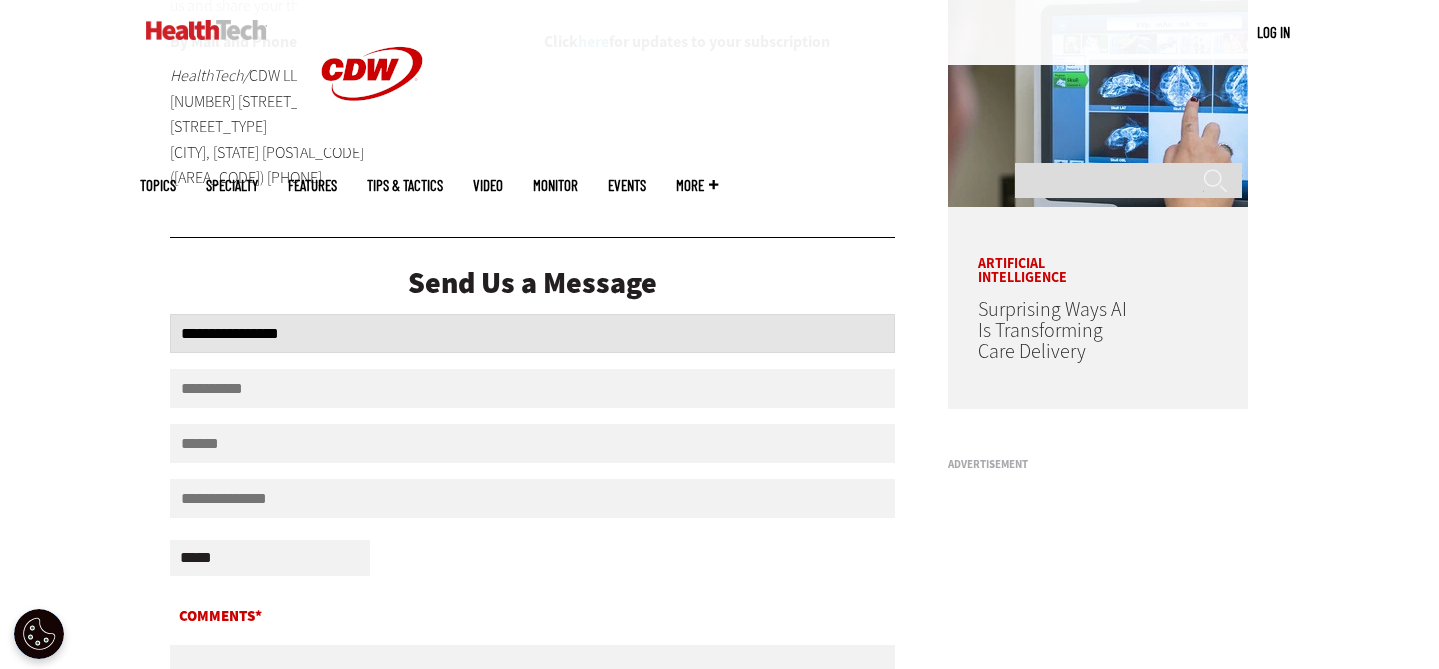 type on "**********" 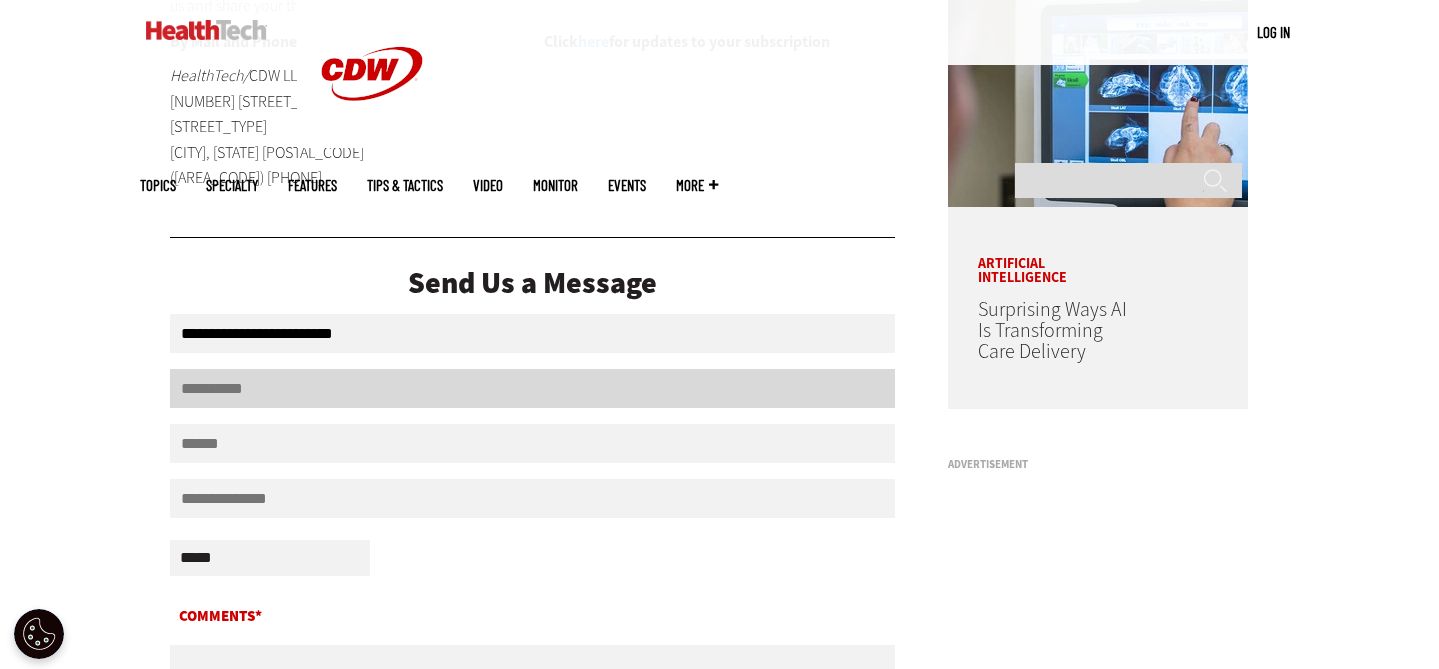 click on "Last Name" at bounding box center [533, 388] 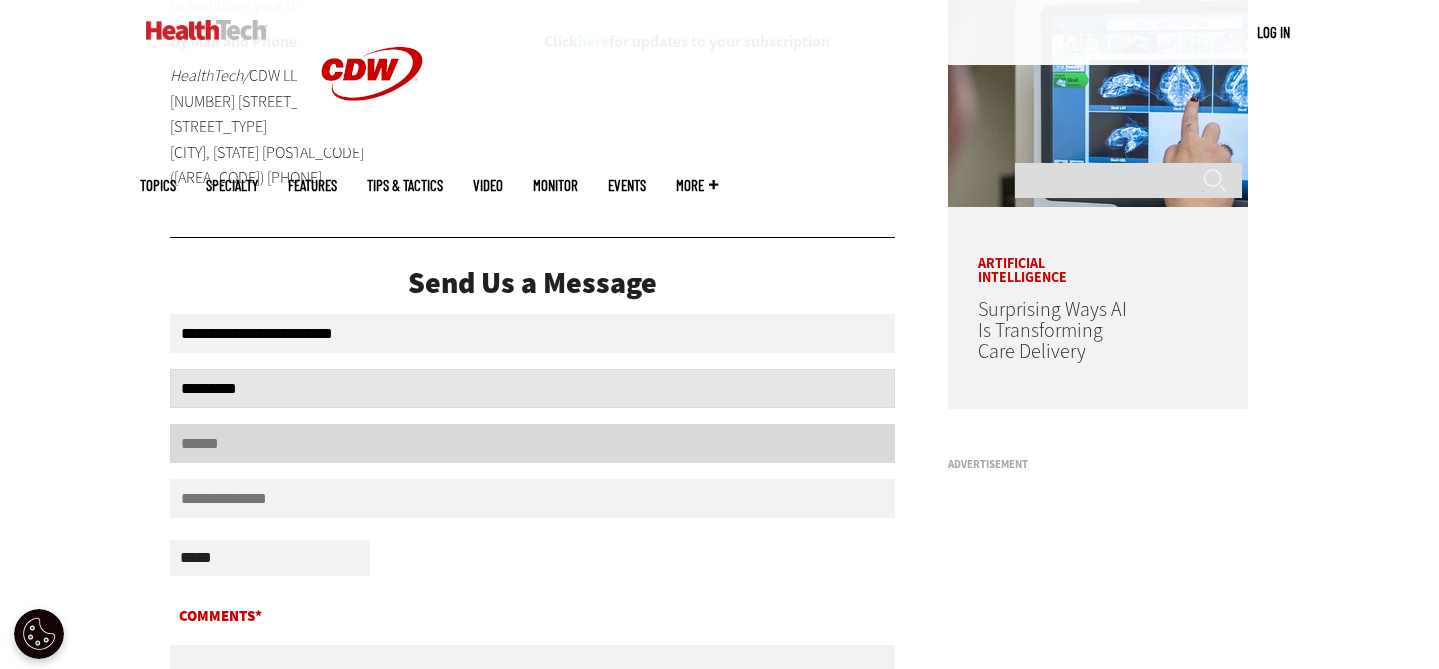 type on "*********" 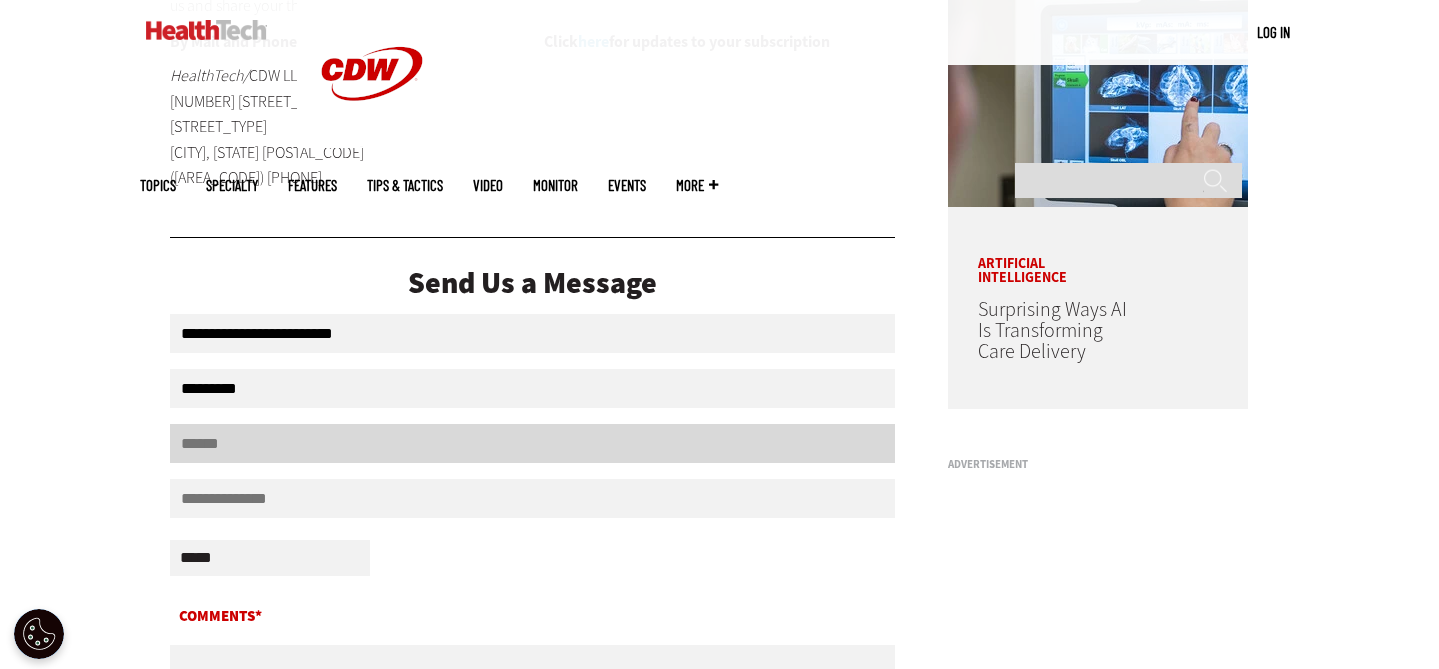 click on "Email" at bounding box center [533, 443] 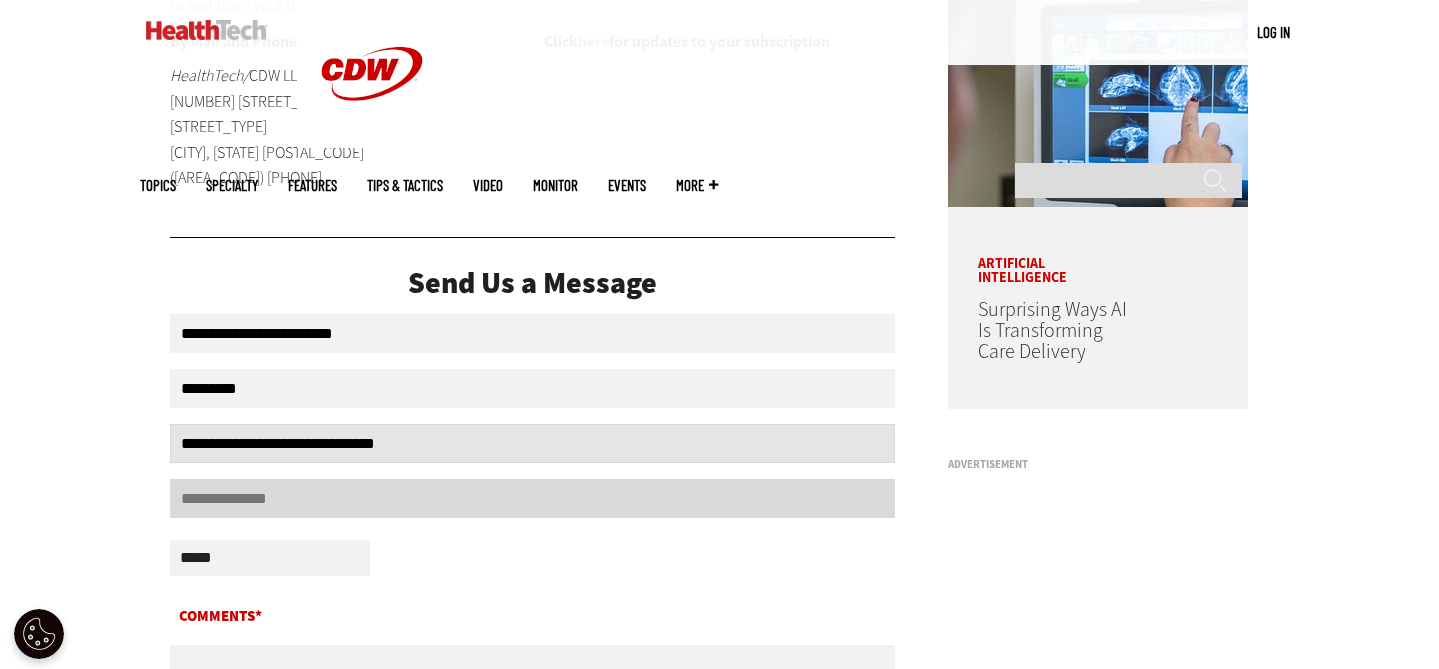 type on "**********" 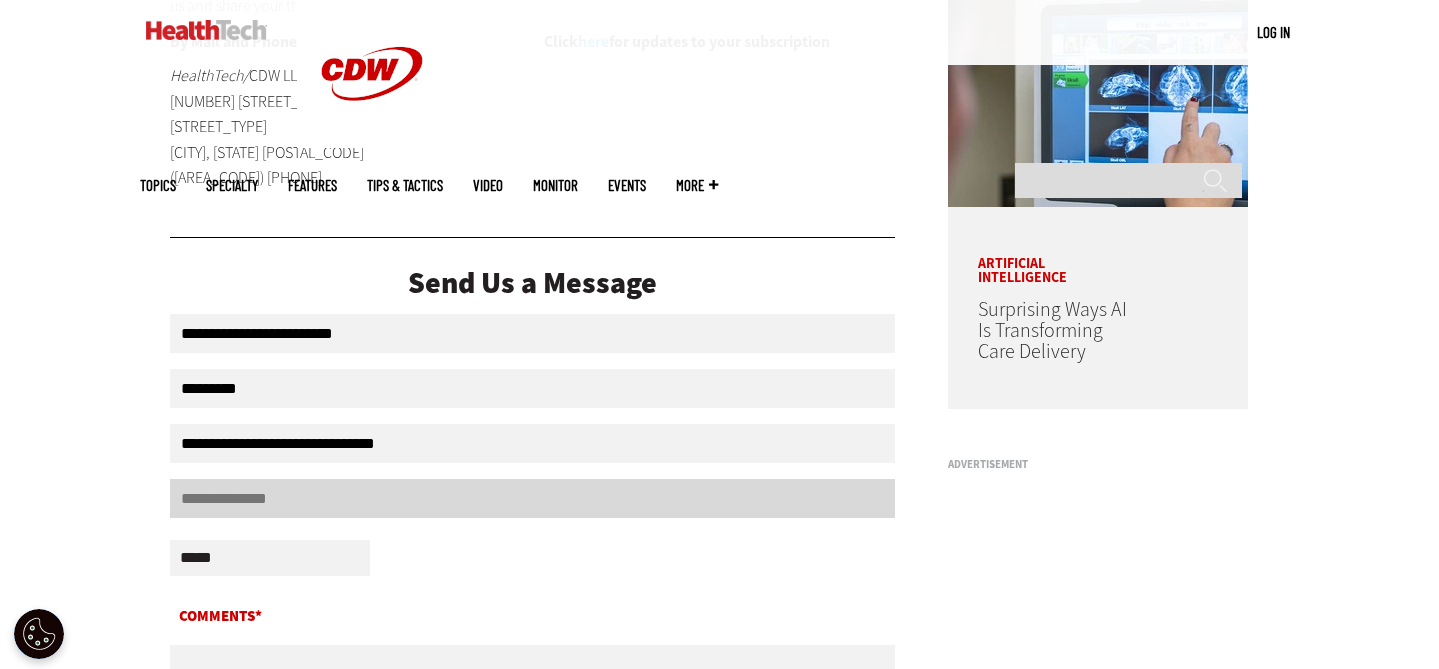 click on "Confirm Email" at bounding box center [533, 498] 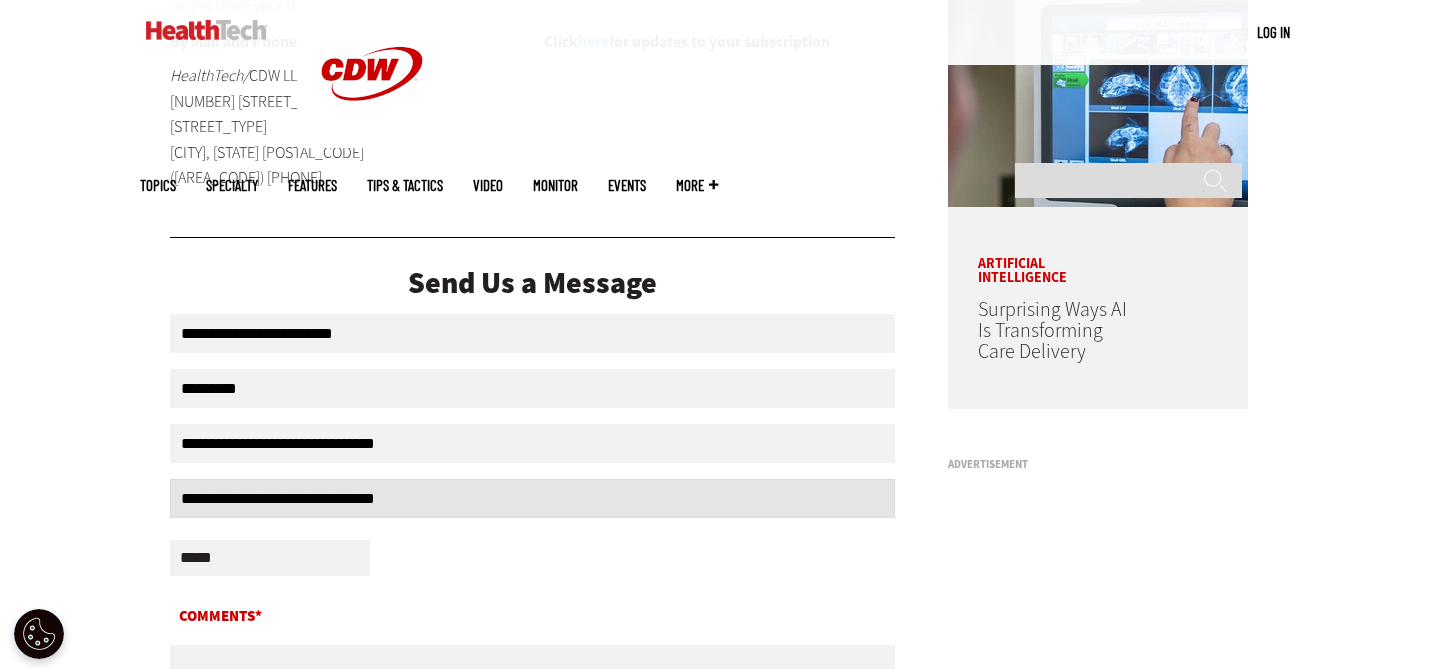 type on "**********" 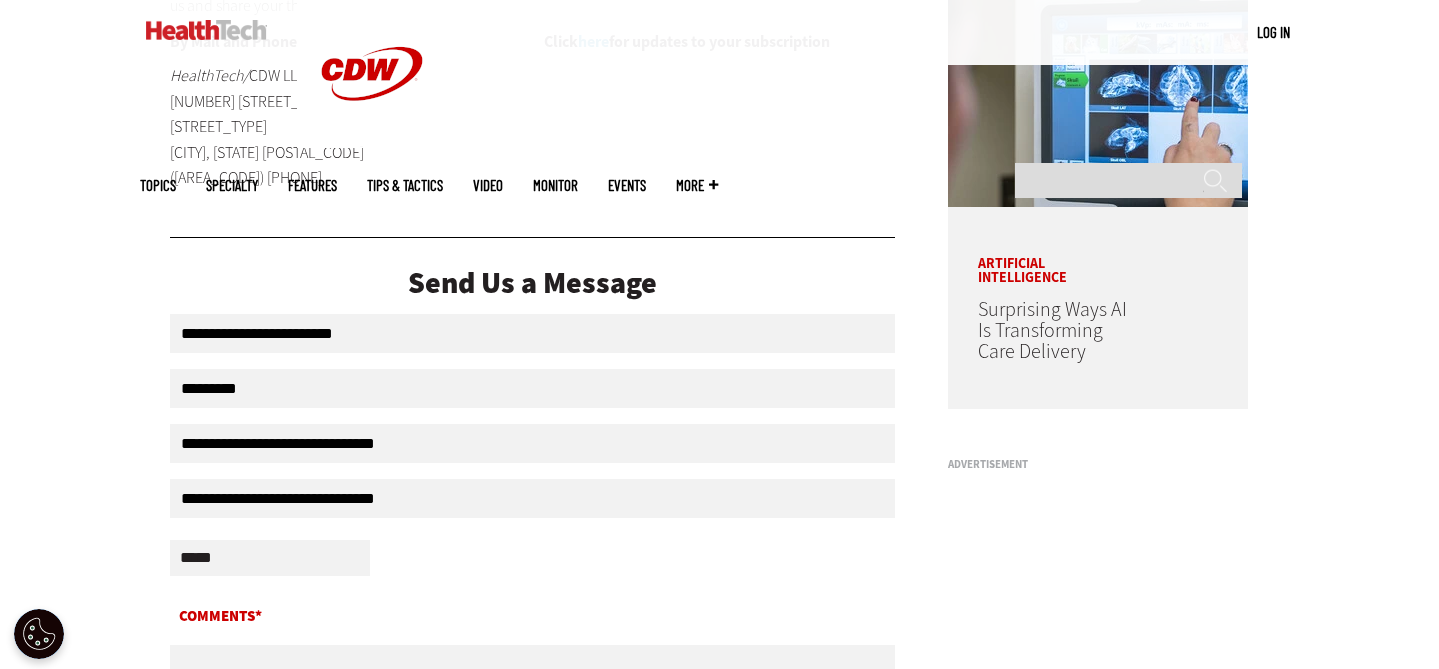 click on "**********" at bounding box center [270, 558] 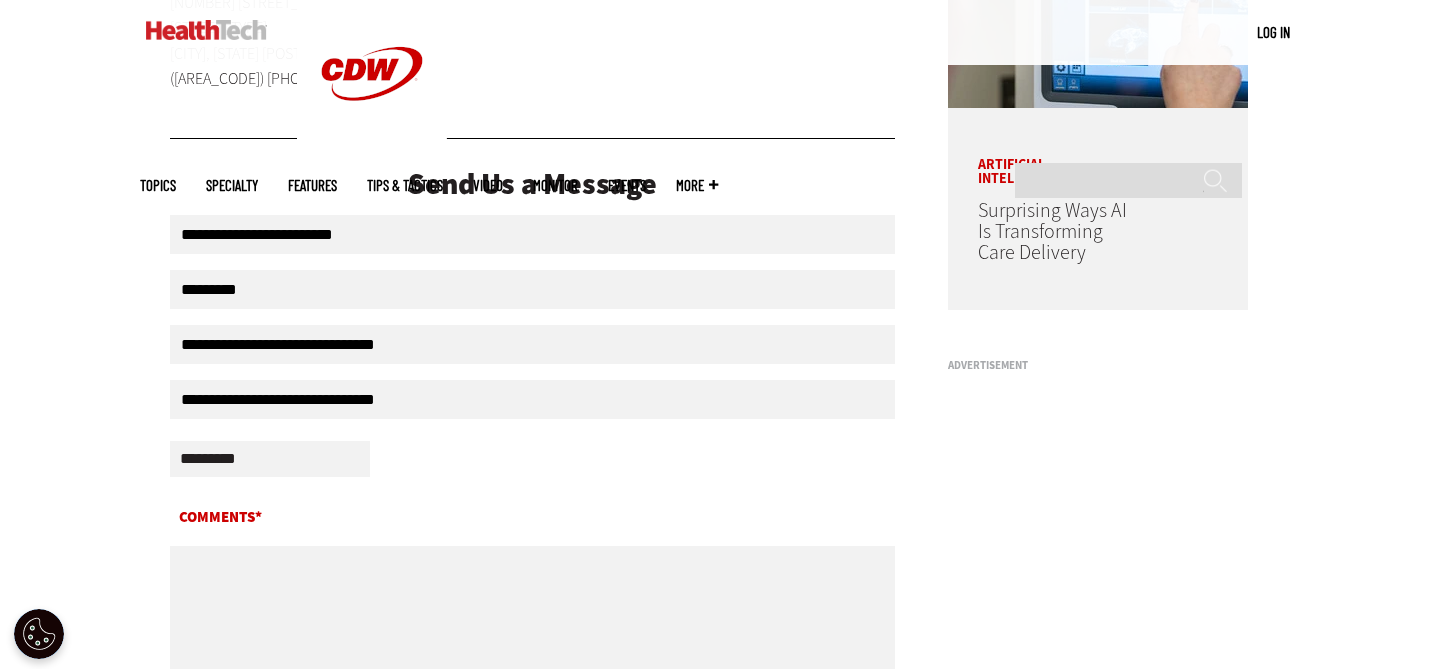 scroll, scrollTop: 430, scrollLeft: 0, axis: vertical 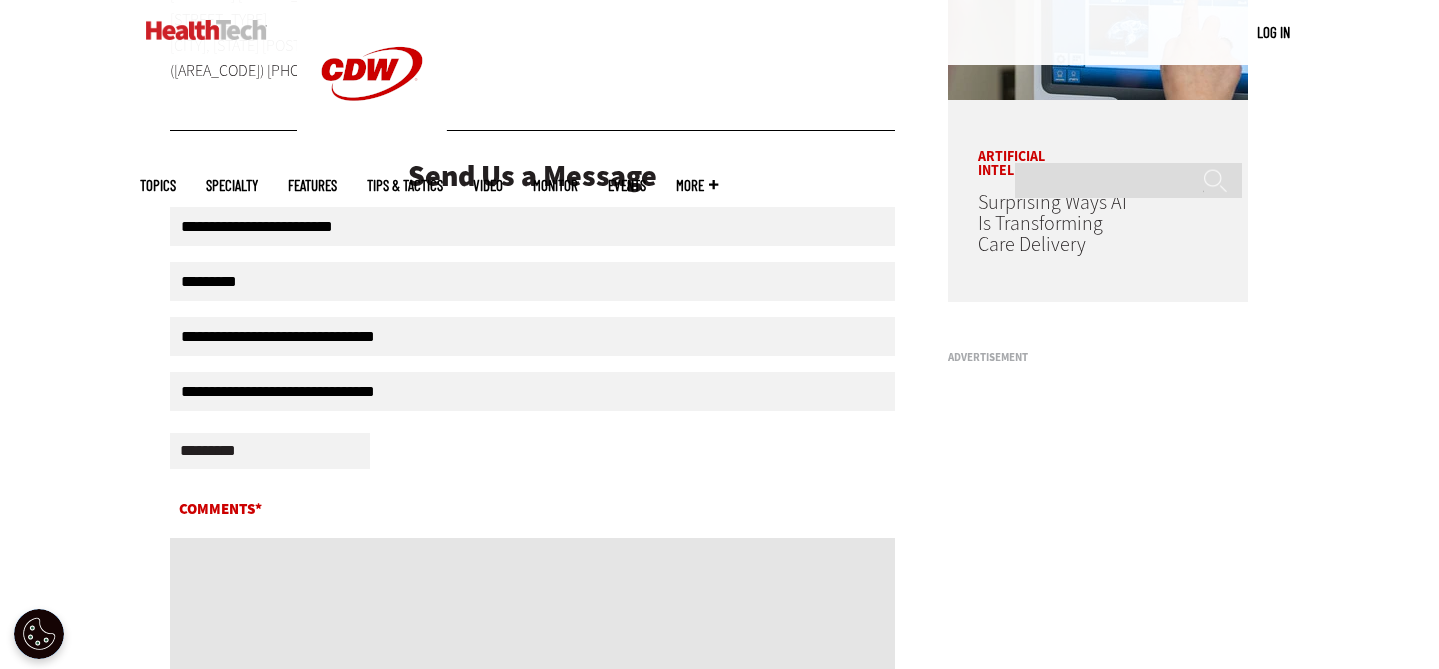 click on "Comments*" at bounding box center (533, 650) 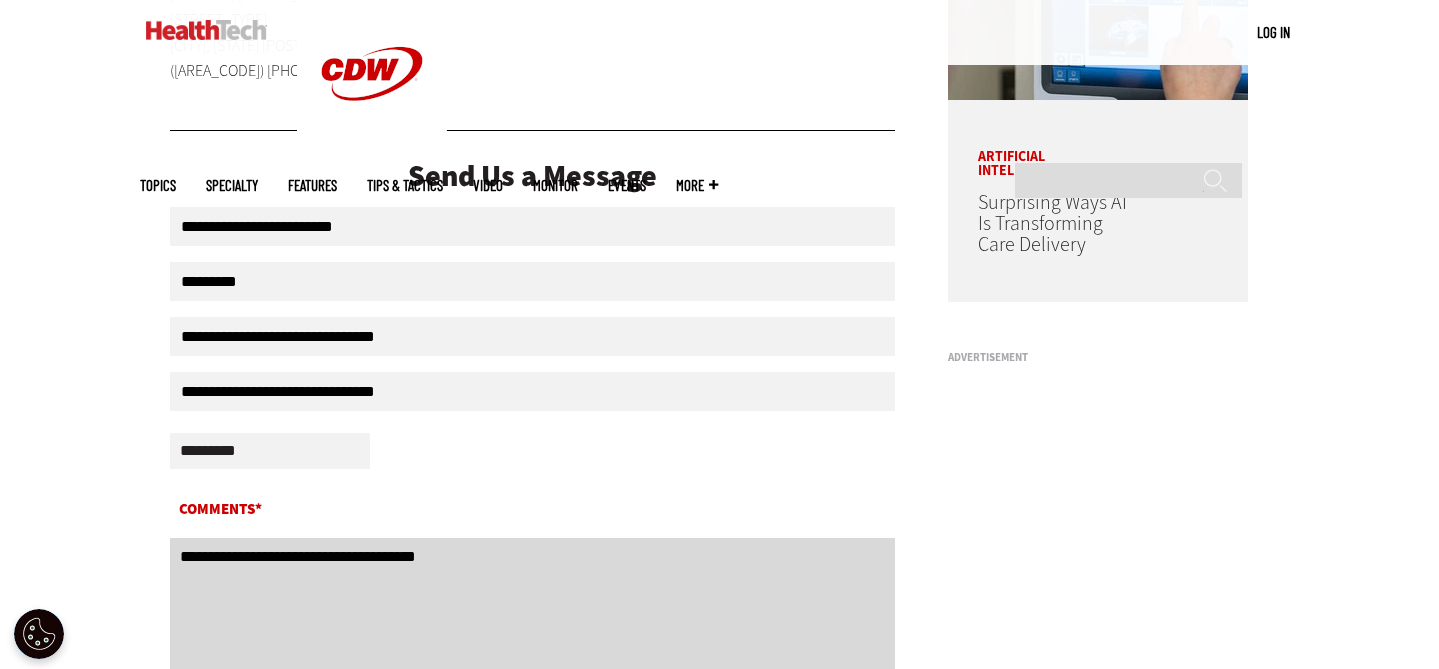 paste on "**********" 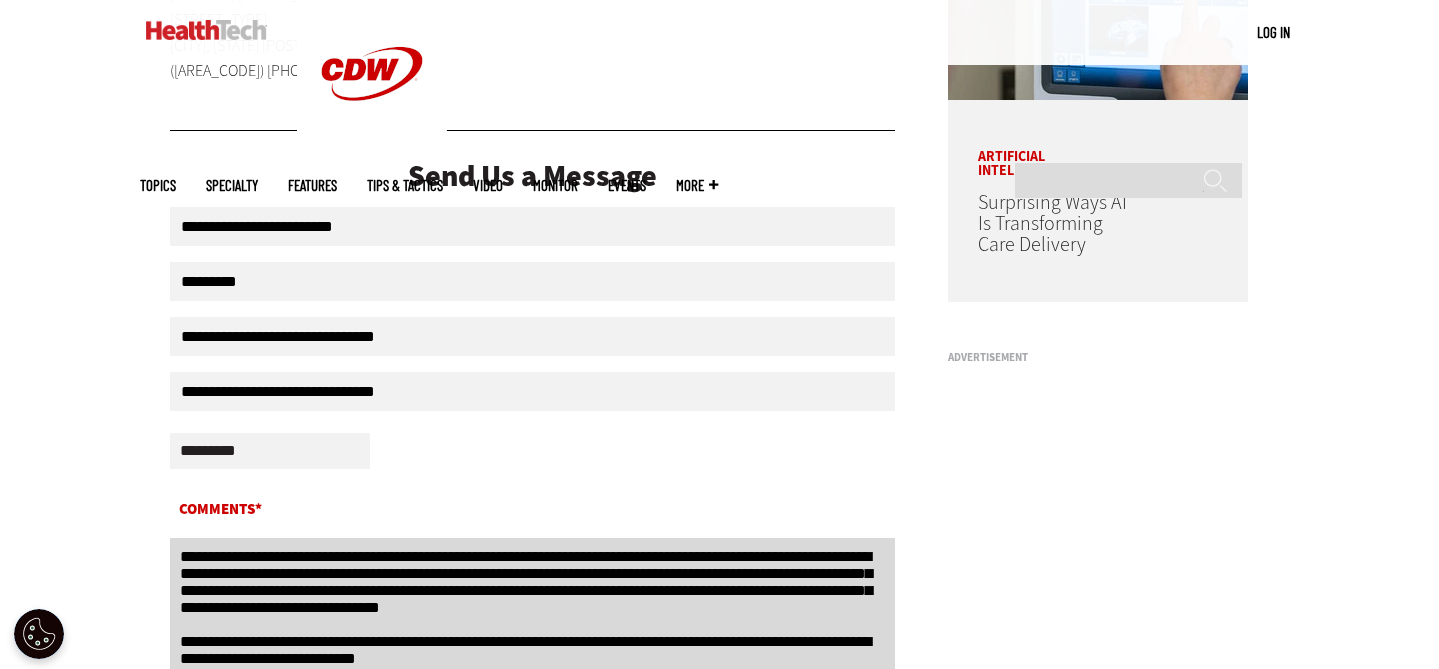 scroll, scrollTop: 100, scrollLeft: 0, axis: vertical 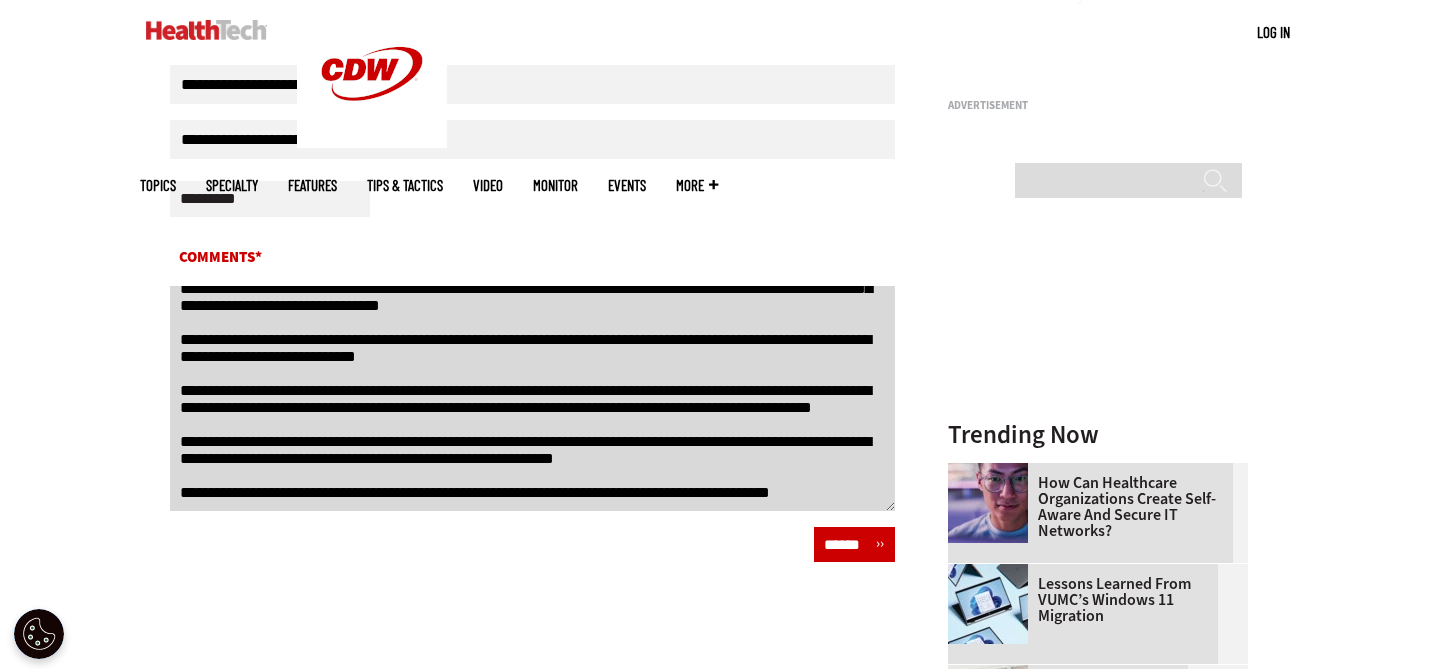 click on "Comments*" at bounding box center (533, 398) 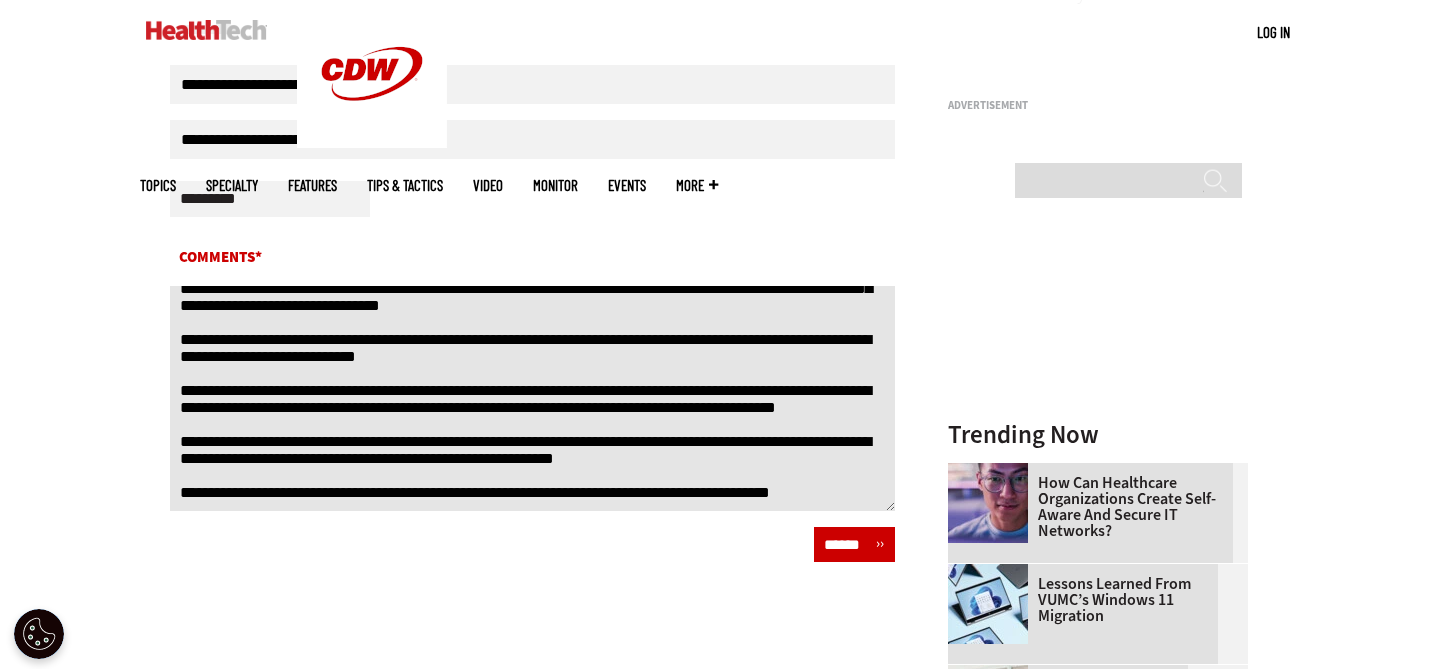 type on "**********" 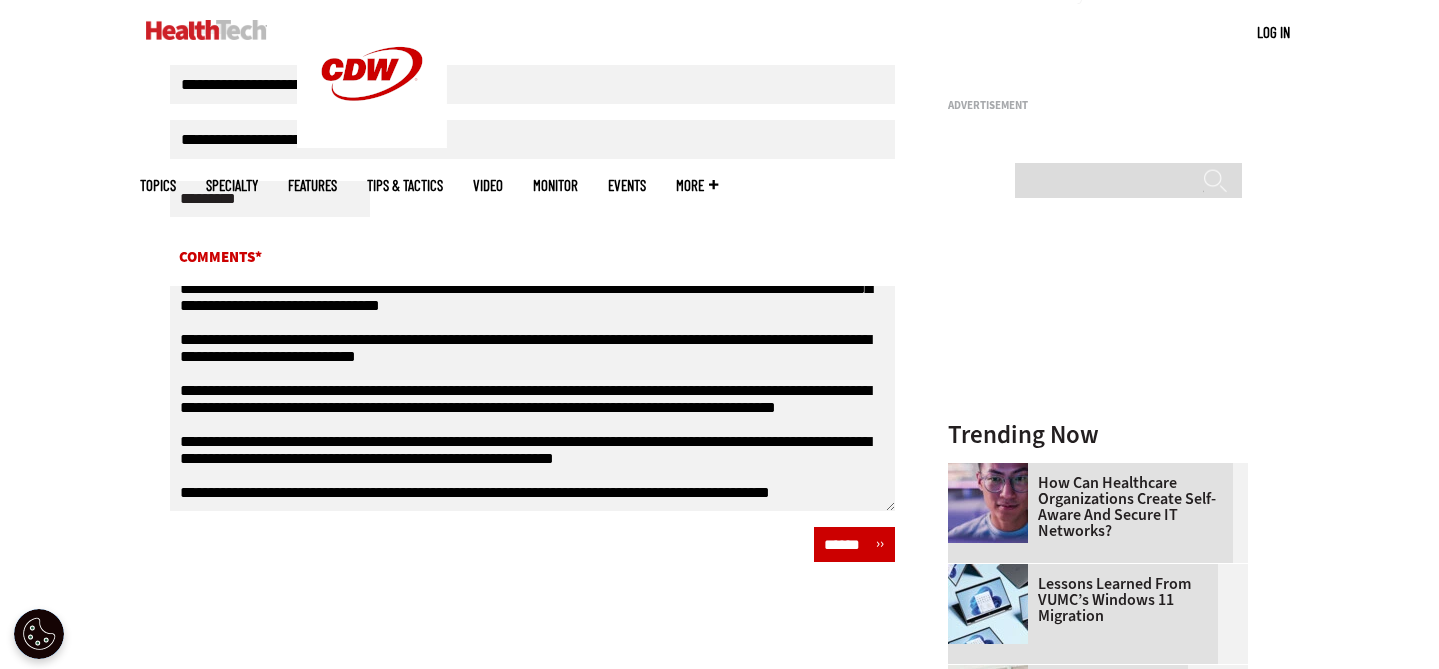 click on "******" at bounding box center (854, 544) 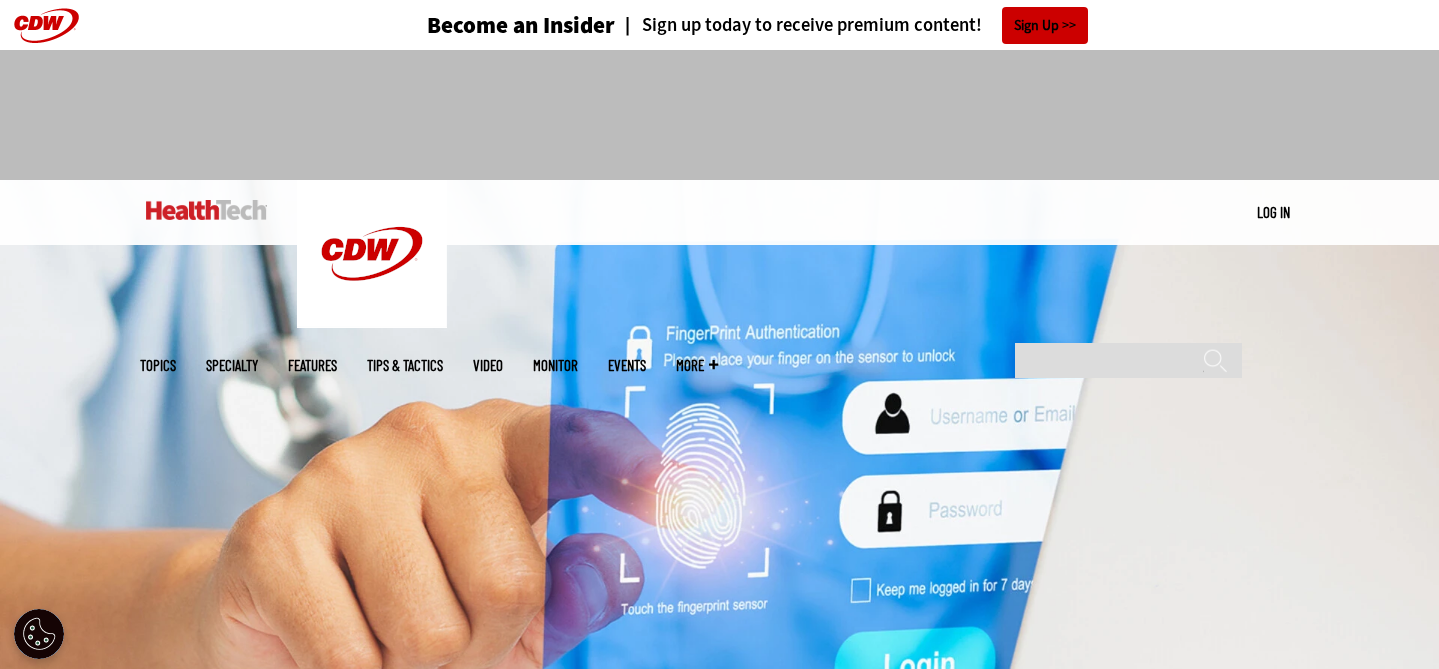 scroll, scrollTop: 0, scrollLeft: 0, axis: both 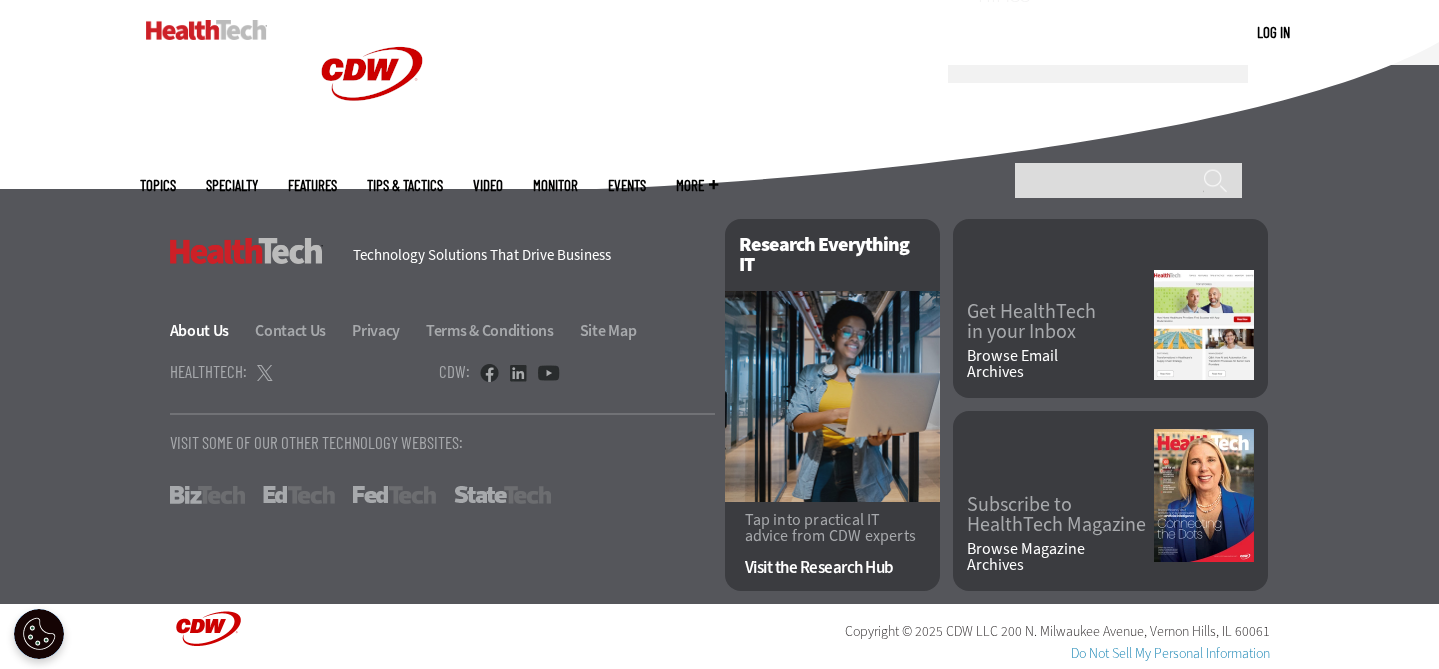 click on "About Us" at bounding box center (211, 330) 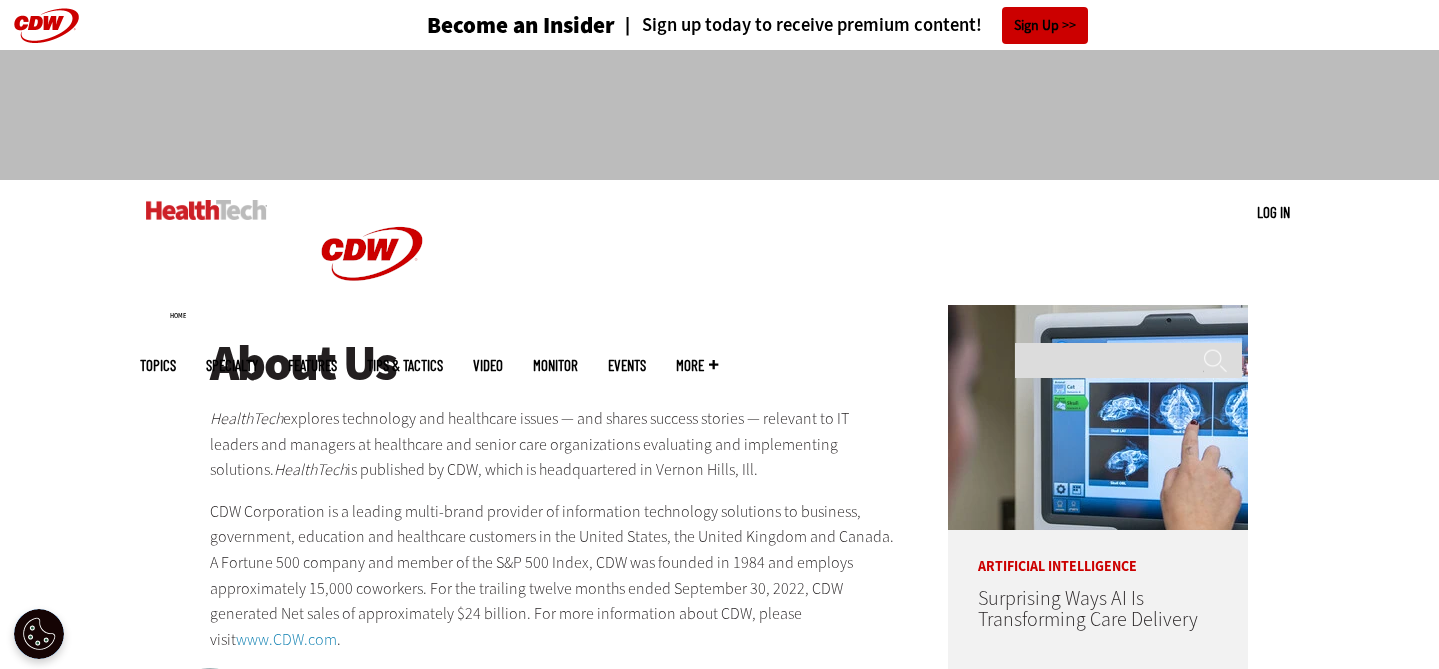 scroll, scrollTop: 0, scrollLeft: 0, axis: both 